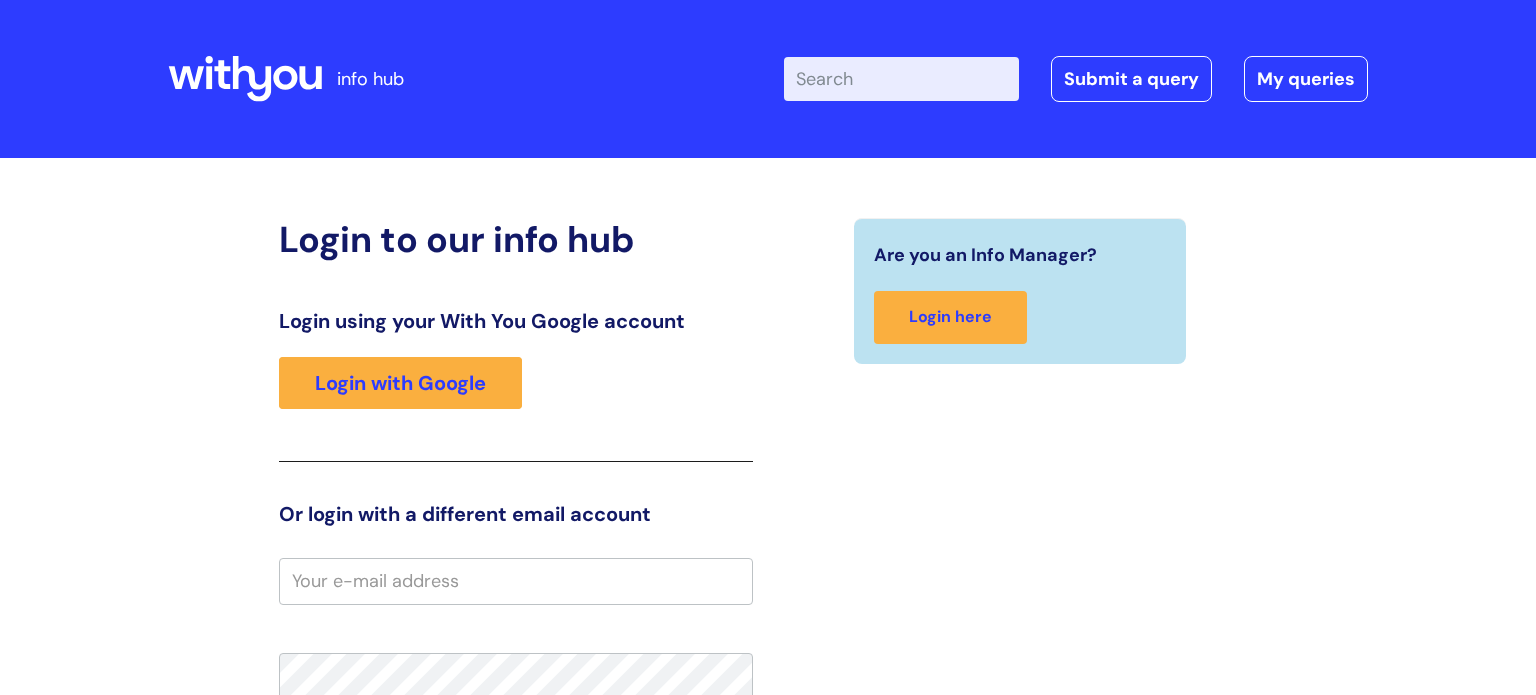 scroll, scrollTop: 0, scrollLeft: 0, axis: both 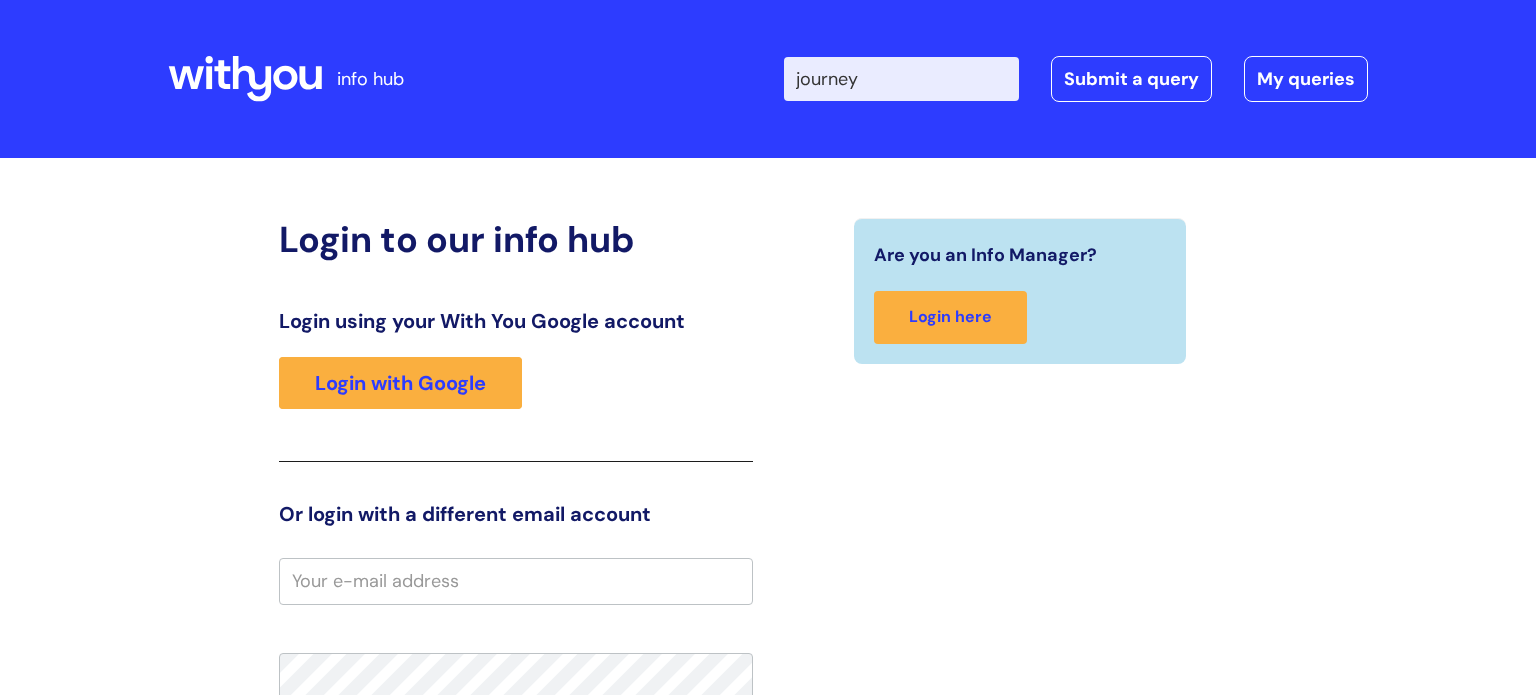 type on "journey" 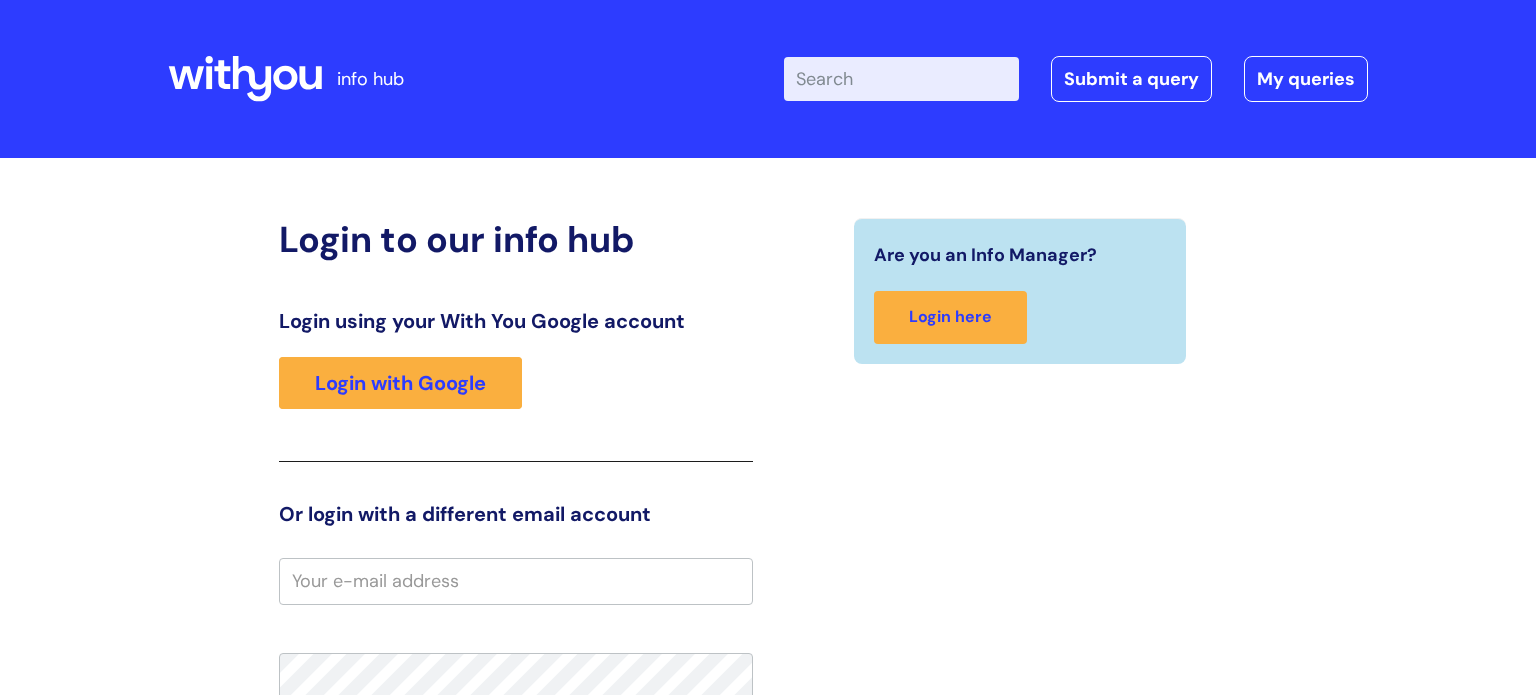 scroll, scrollTop: 0, scrollLeft: 0, axis: both 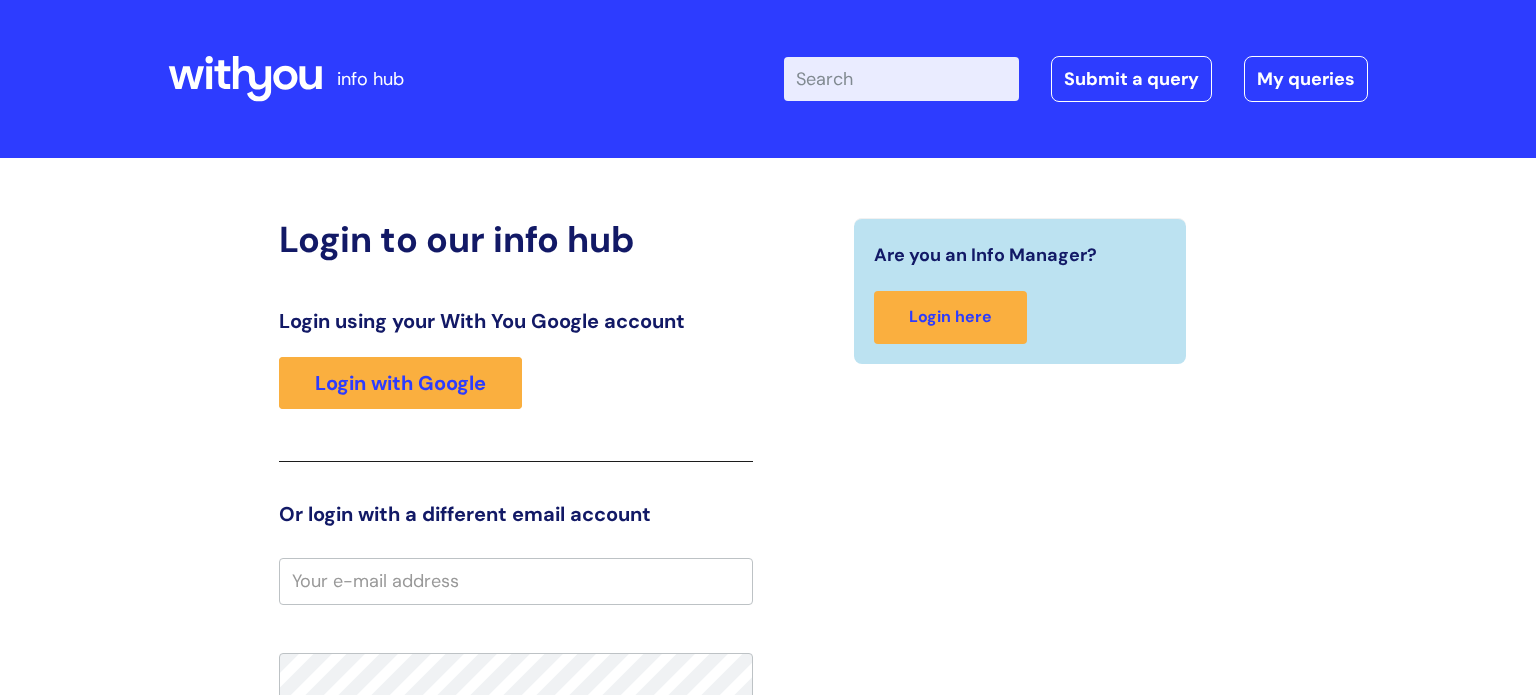 click on "Enter your search term here..." at bounding box center [901, 79] 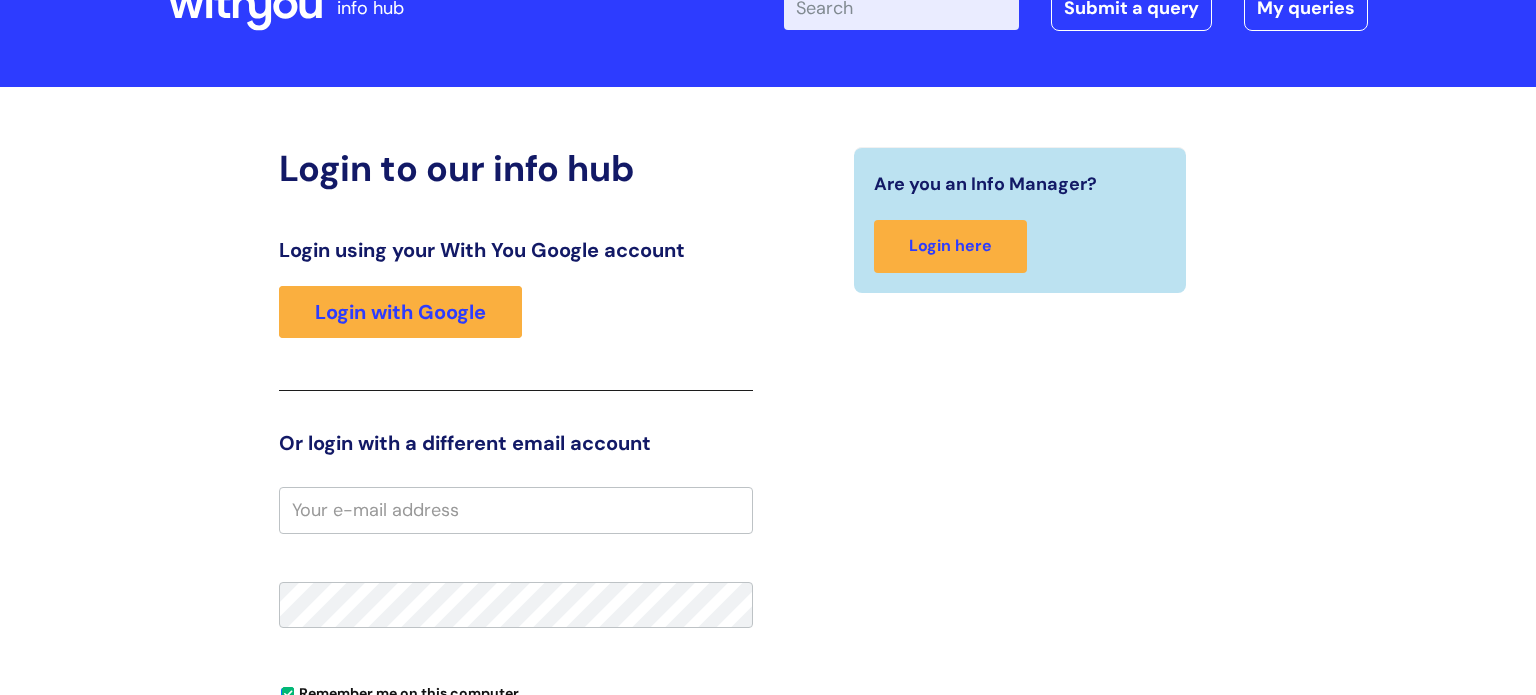 scroll, scrollTop: 59, scrollLeft: 0, axis: vertical 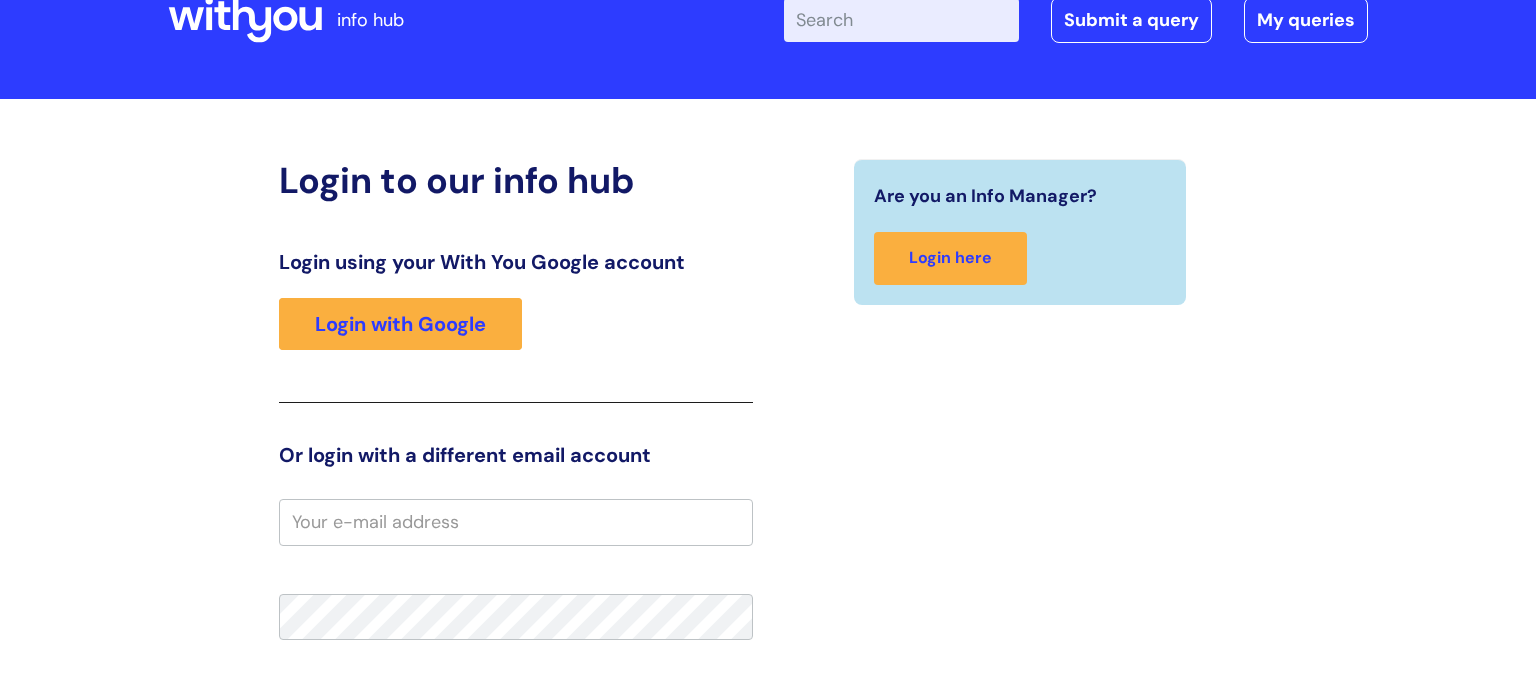 click on "Login using your With You Google account
Login with Google" at bounding box center [516, 326] 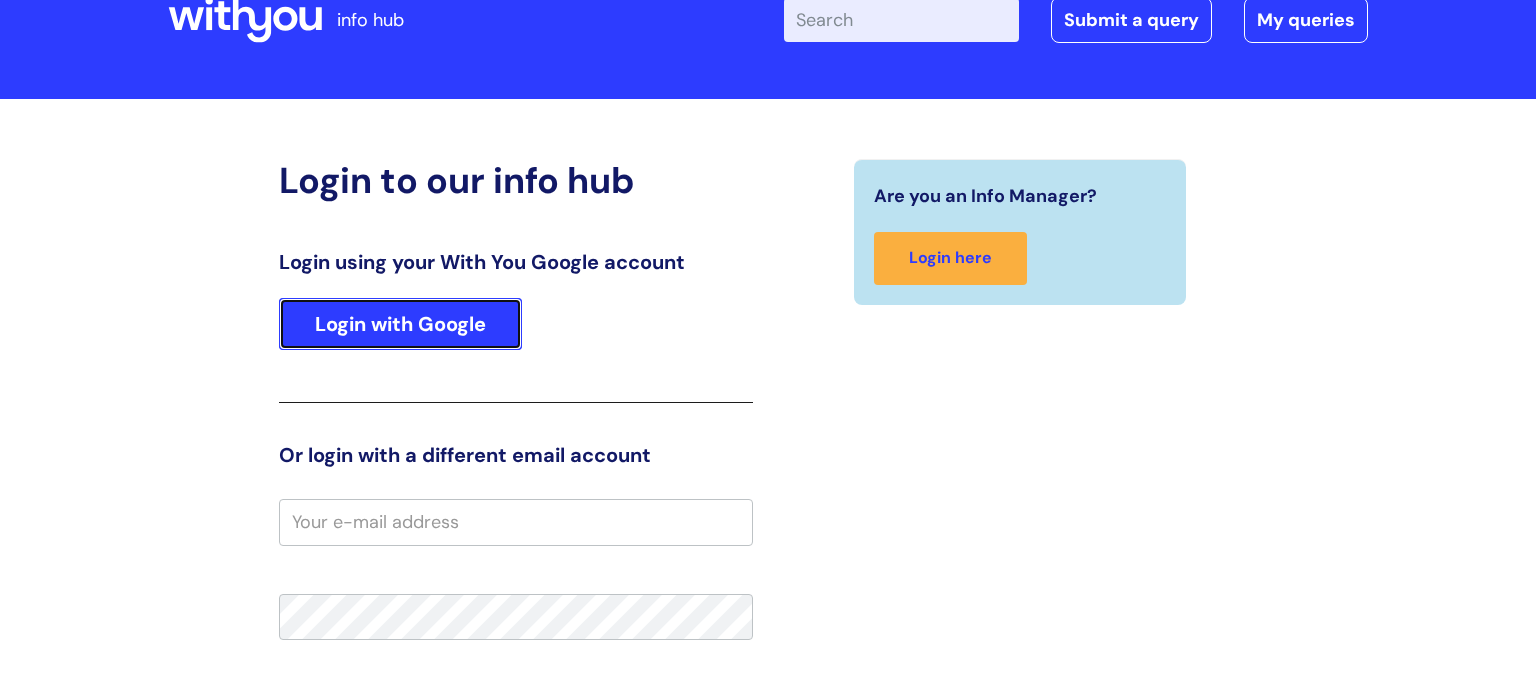 click on "Login with Google" at bounding box center [400, 324] 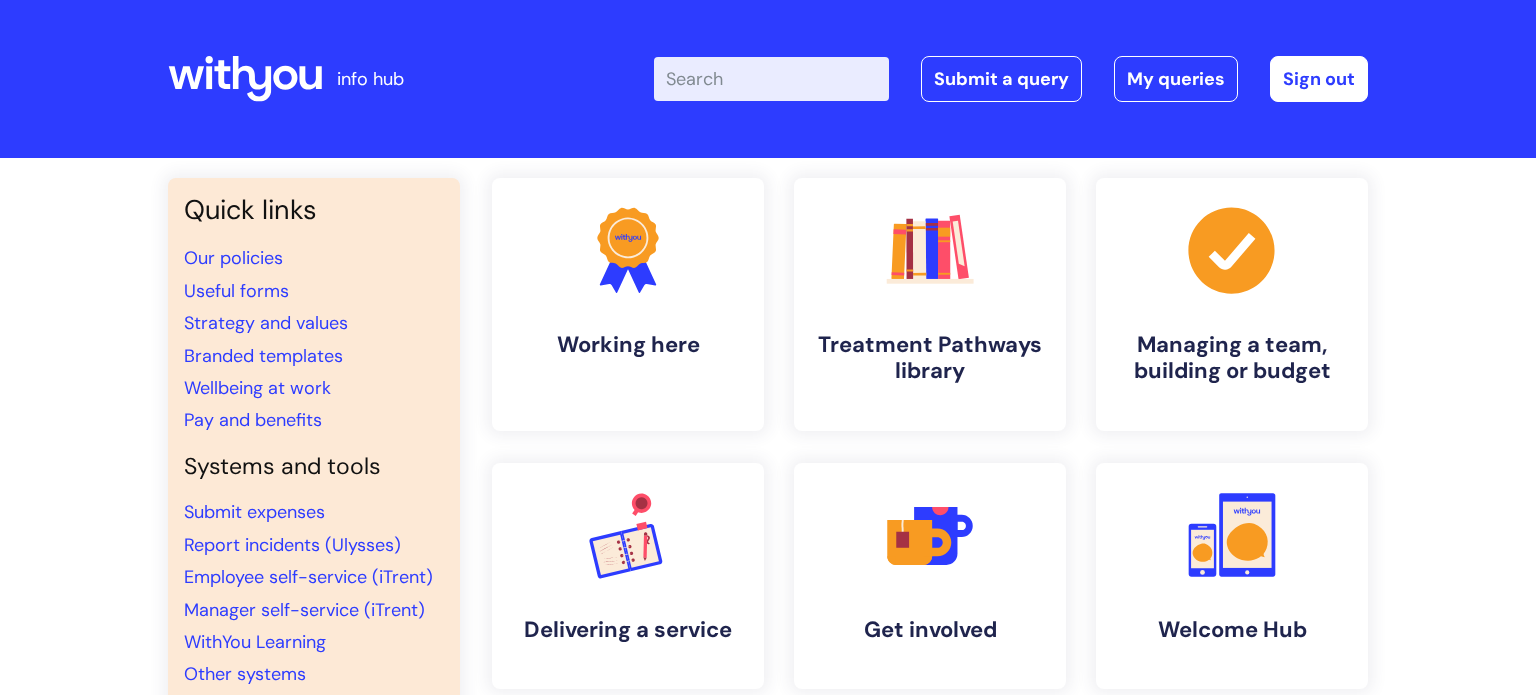 scroll, scrollTop: 0, scrollLeft: 0, axis: both 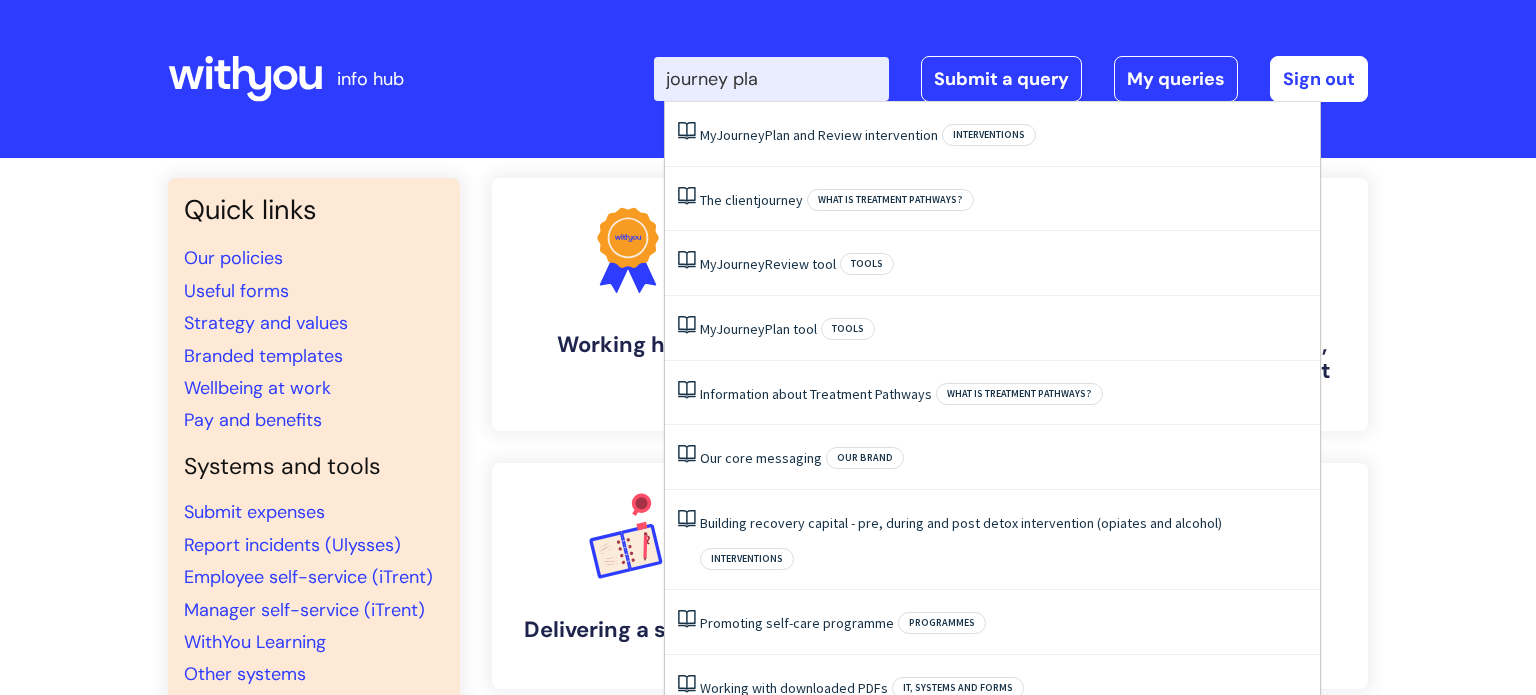 type on "journey plan" 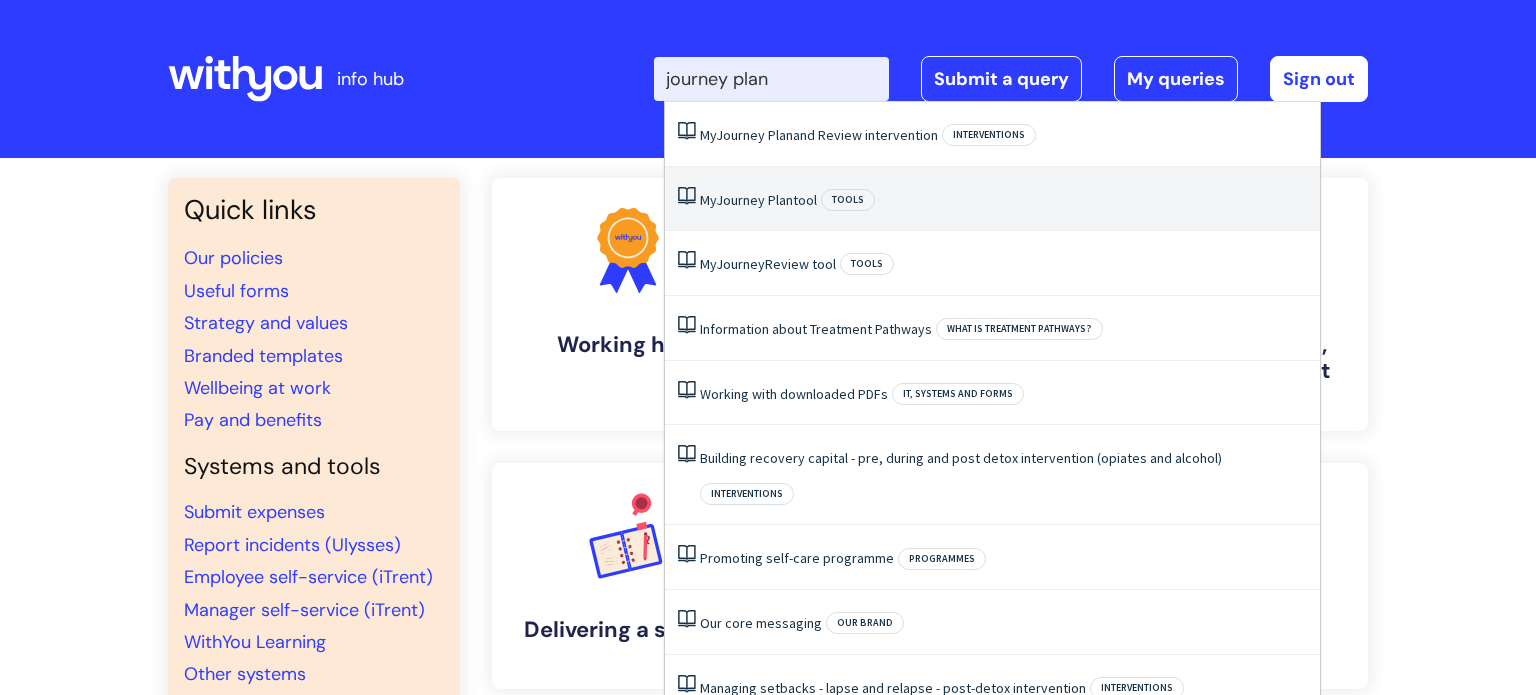 click on "My  Journey   Plan  tool   Tools" at bounding box center (992, 199) 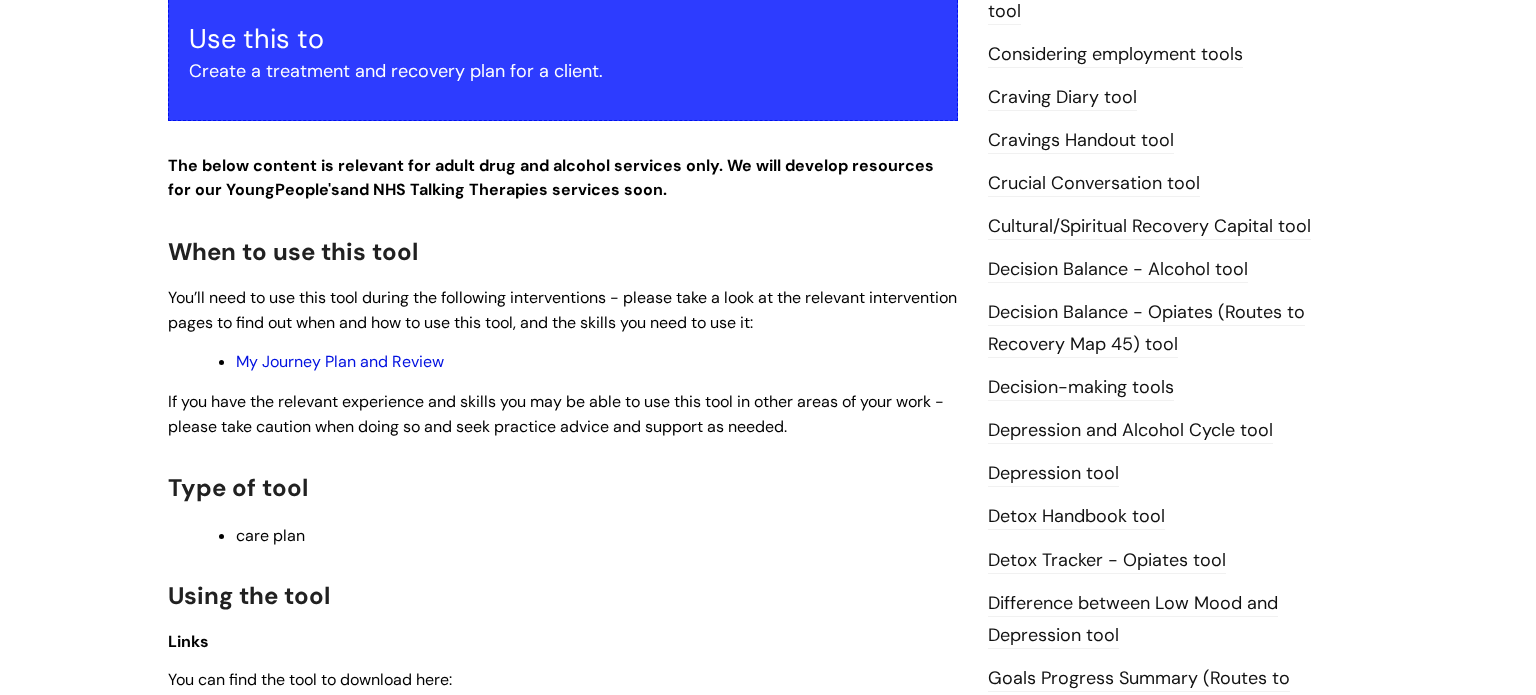 scroll, scrollTop: 784, scrollLeft: 0, axis: vertical 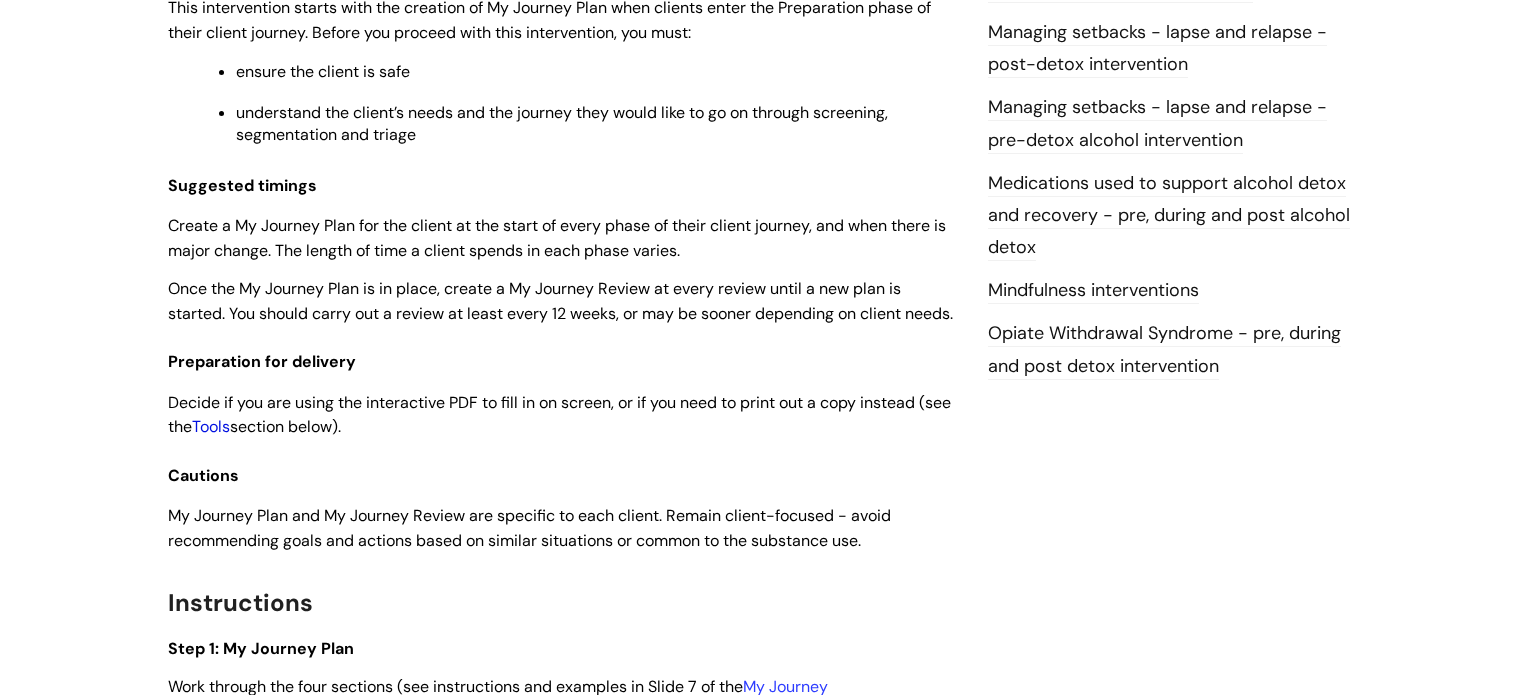 click on "Tools" at bounding box center [211, 426] 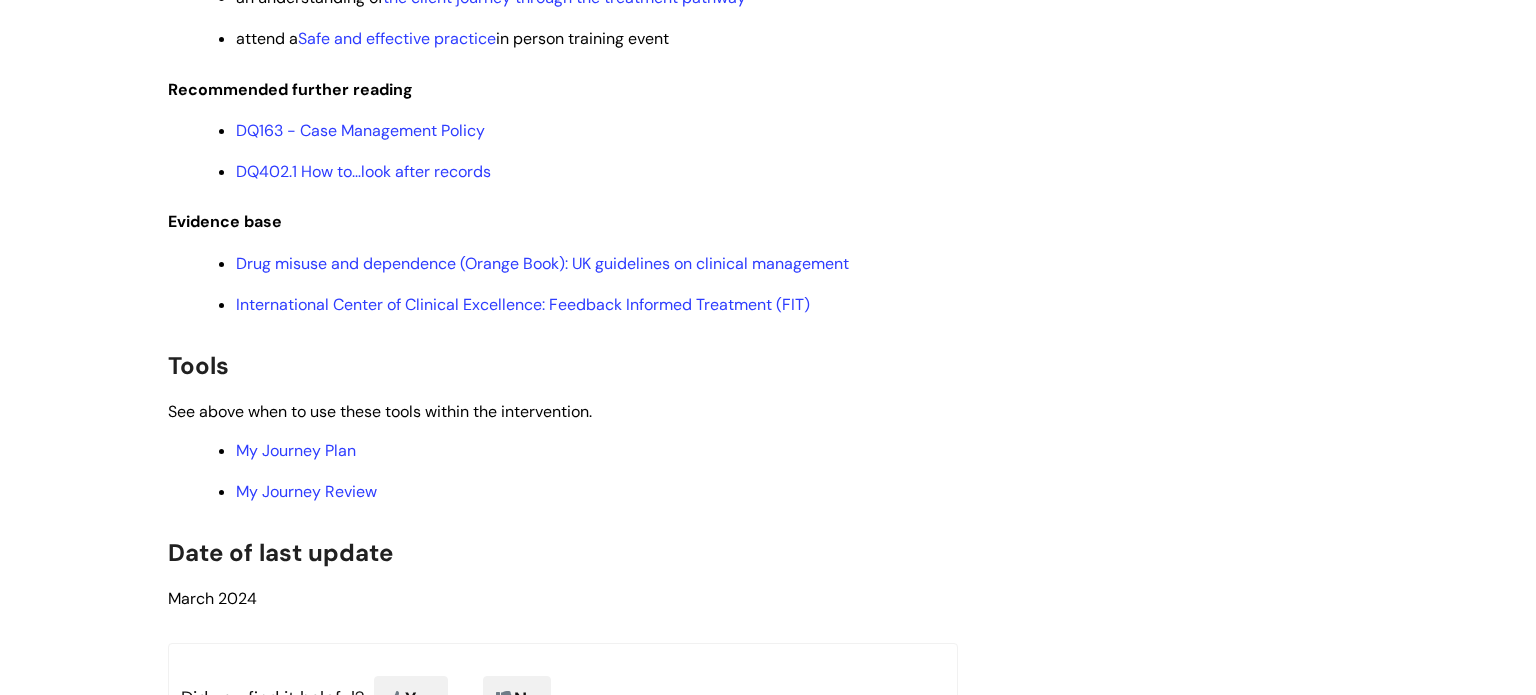scroll, scrollTop: 4176, scrollLeft: 0, axis: vertical 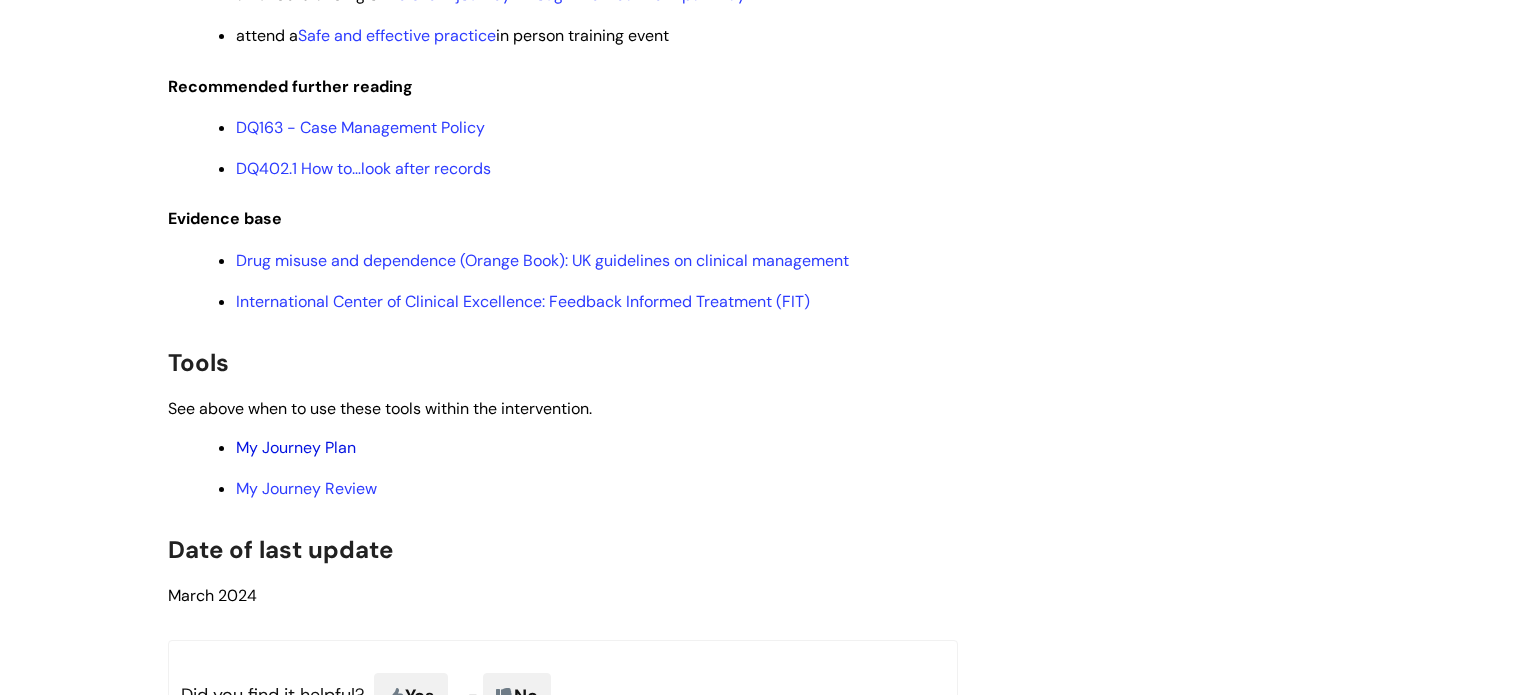 click on "My Journey Plan" at bounding box center (296, 447) 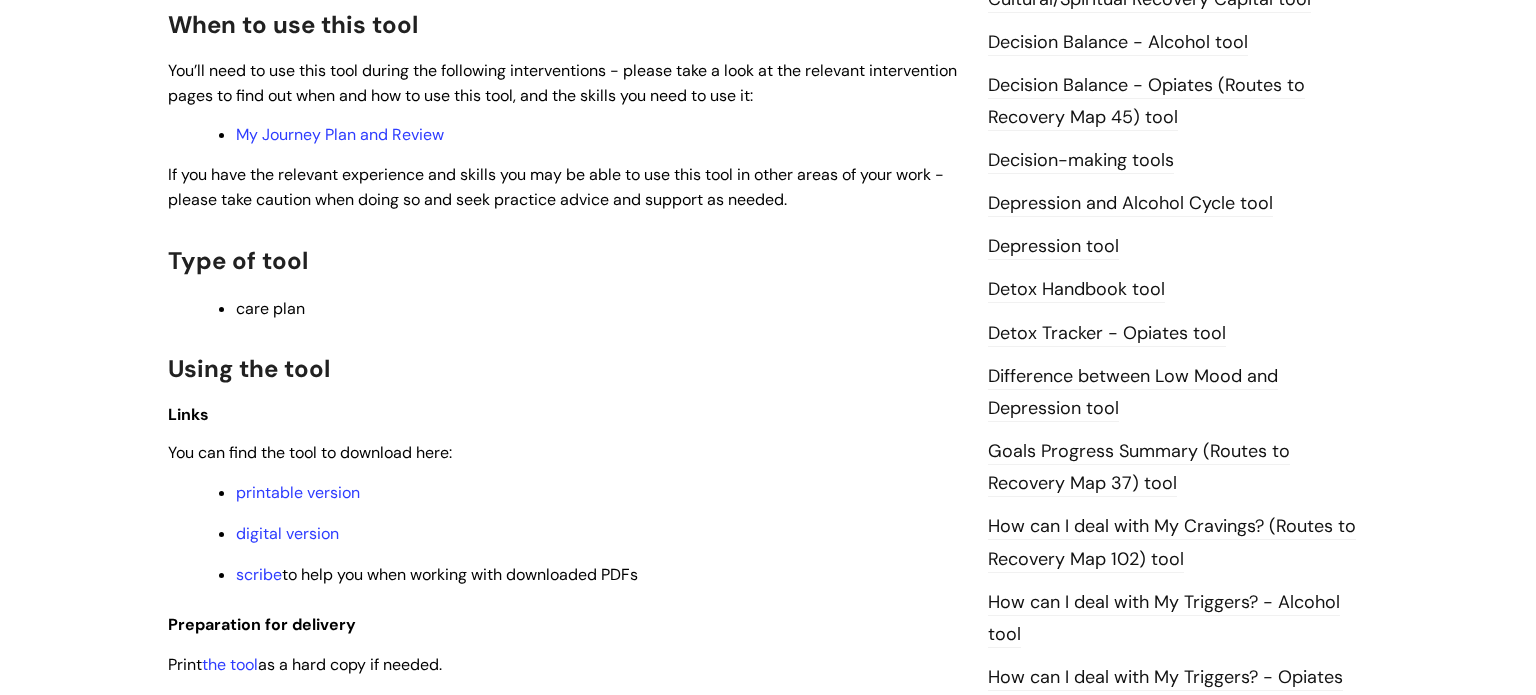 scroll, scrollTop: 1014, scrollLeft: 0, axis: vertical 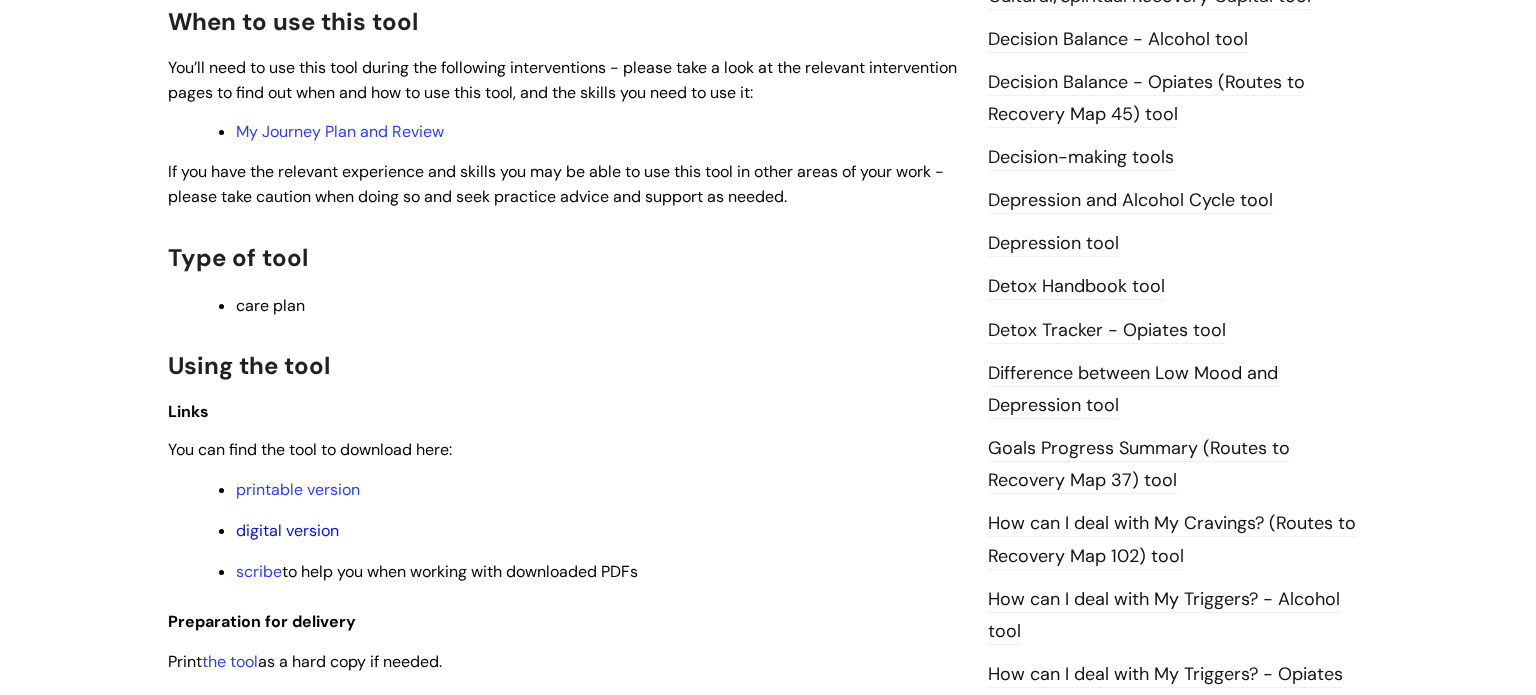 click on "digital version" at bounding box center (287, 530) 